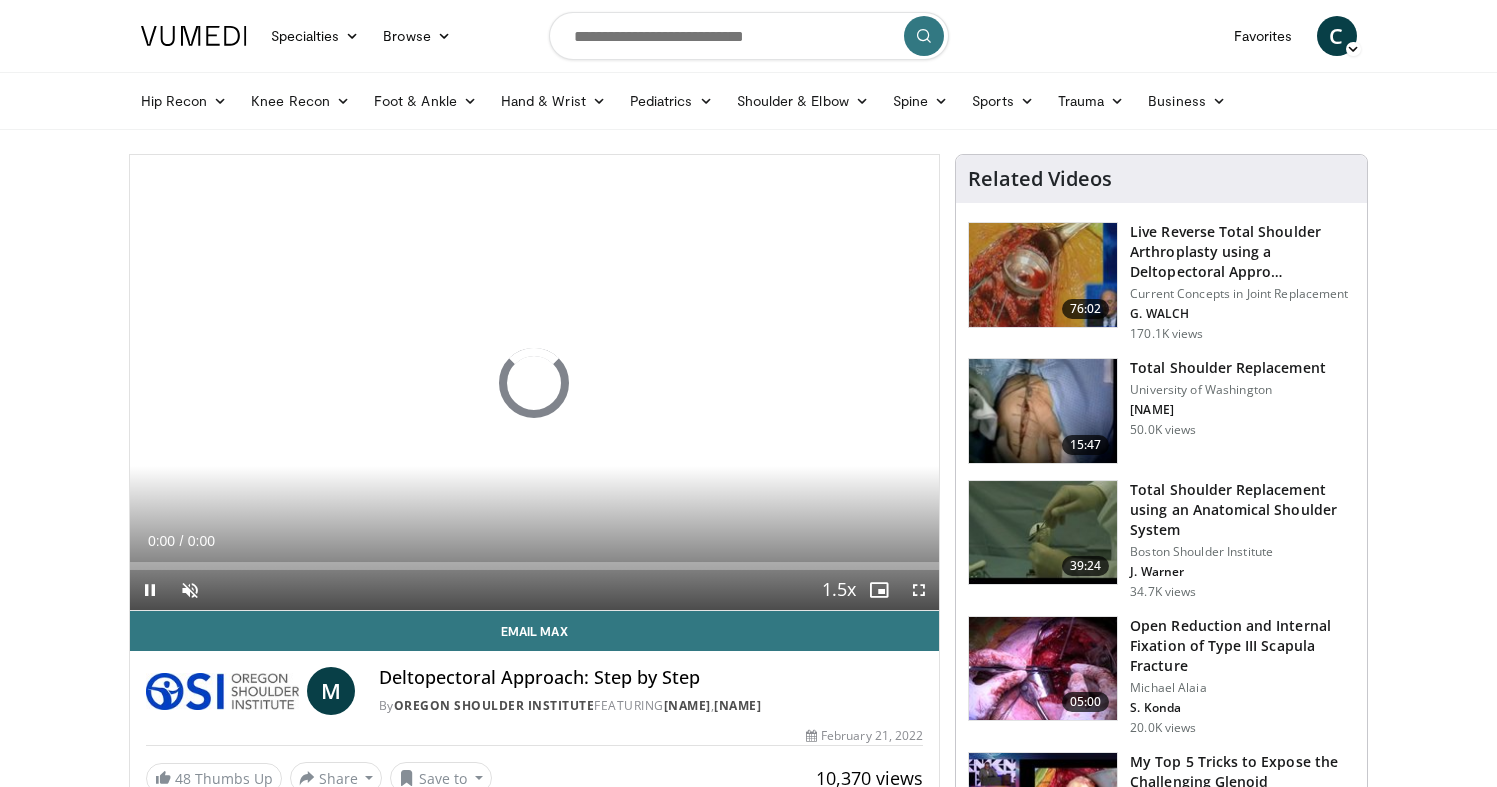 scroll, scrollTop: 0, scrollLeft: 0, axis: both 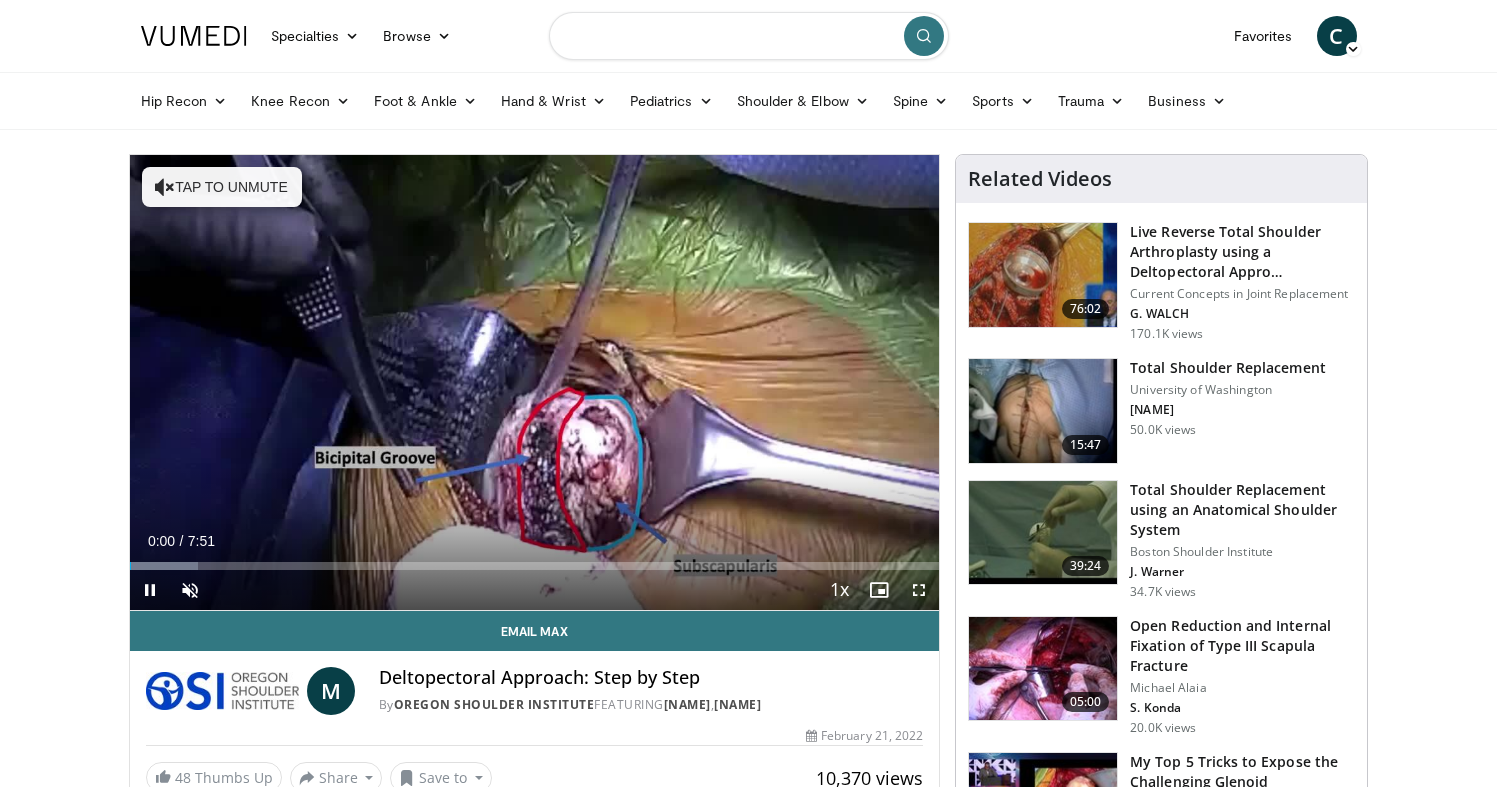 click at bounding box center (749, 36) 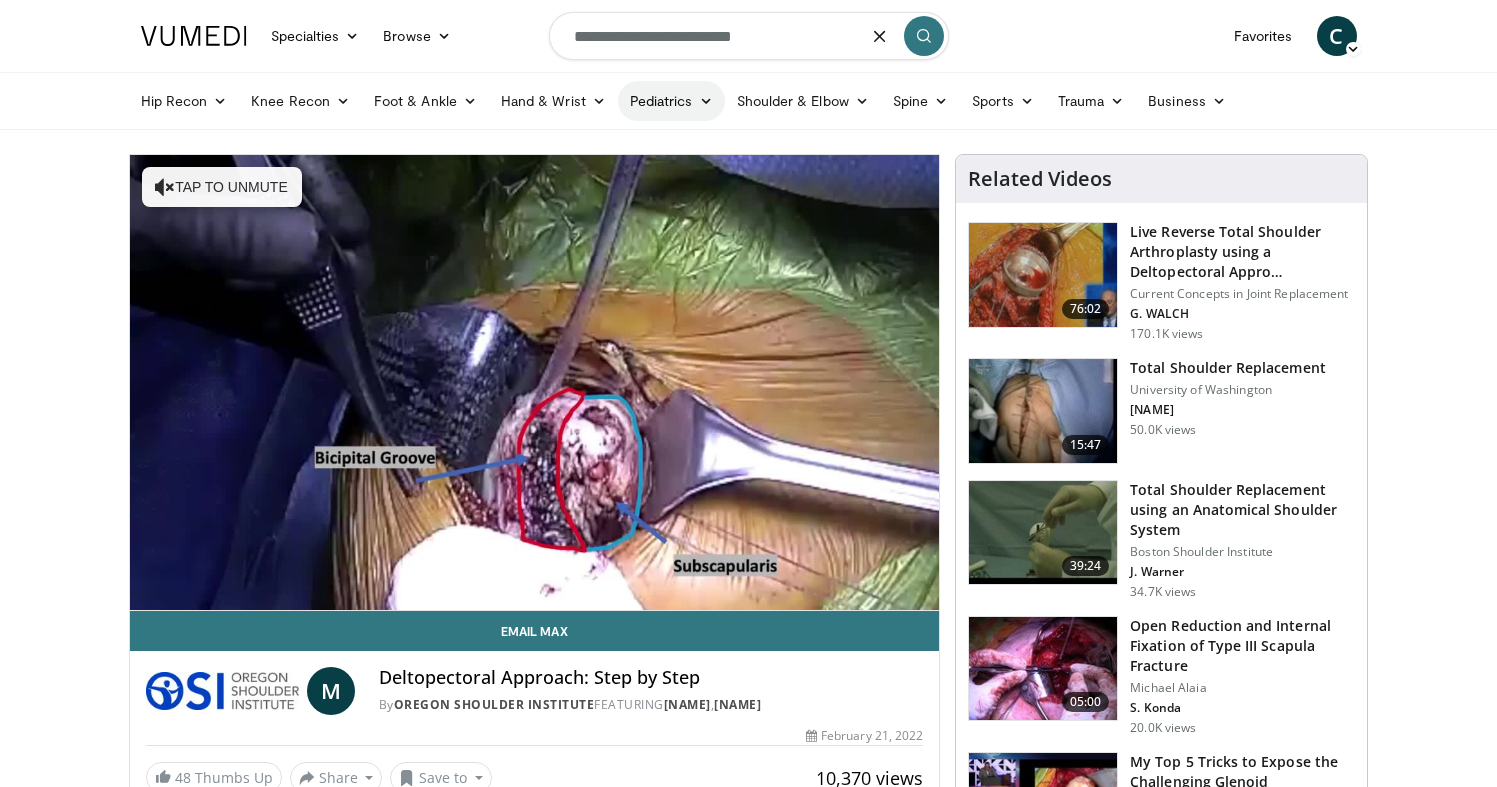 type on "**********" 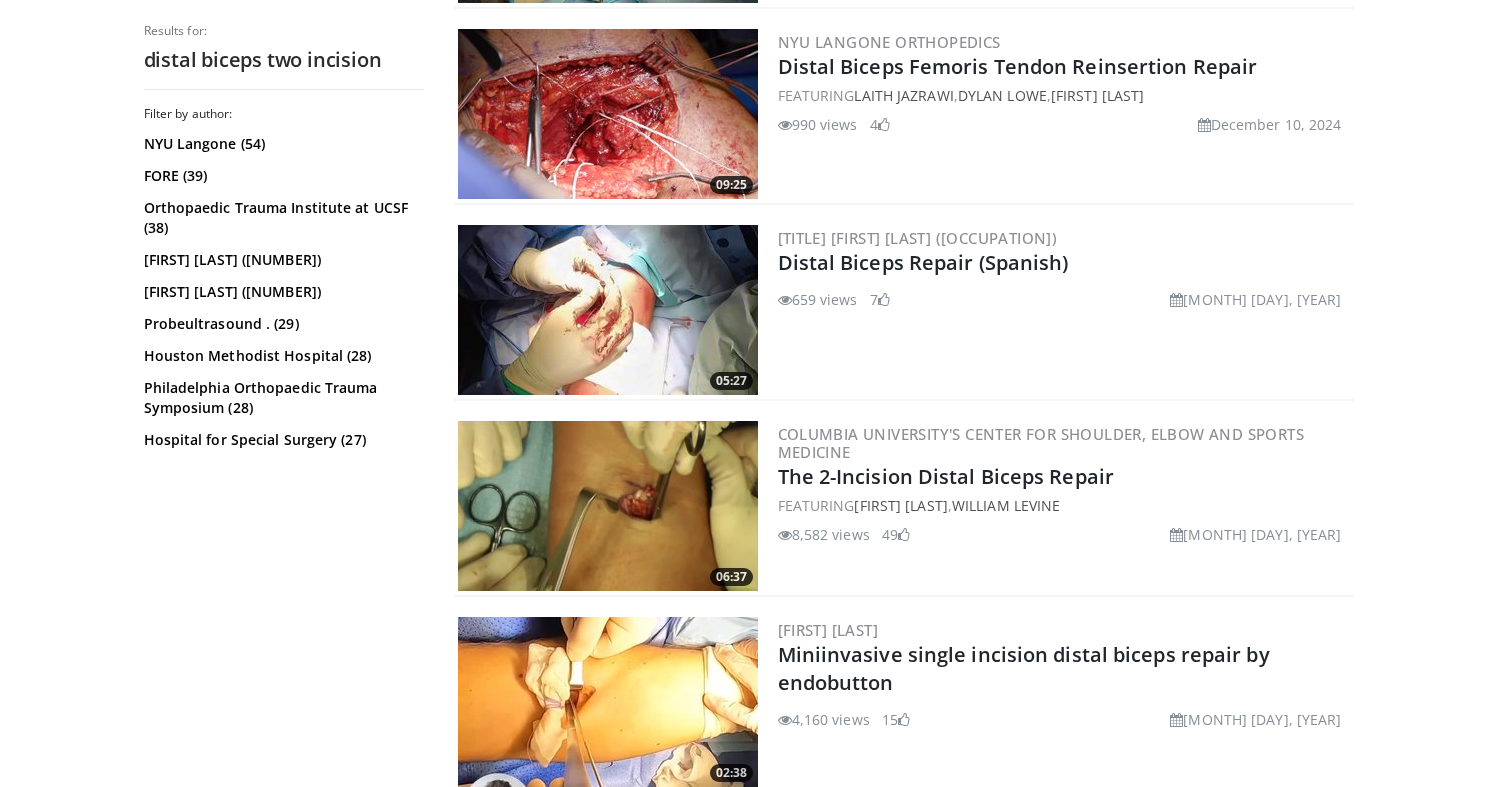 scroll, scrollTop: 1185, scrollLeft: 0, axis: vertical 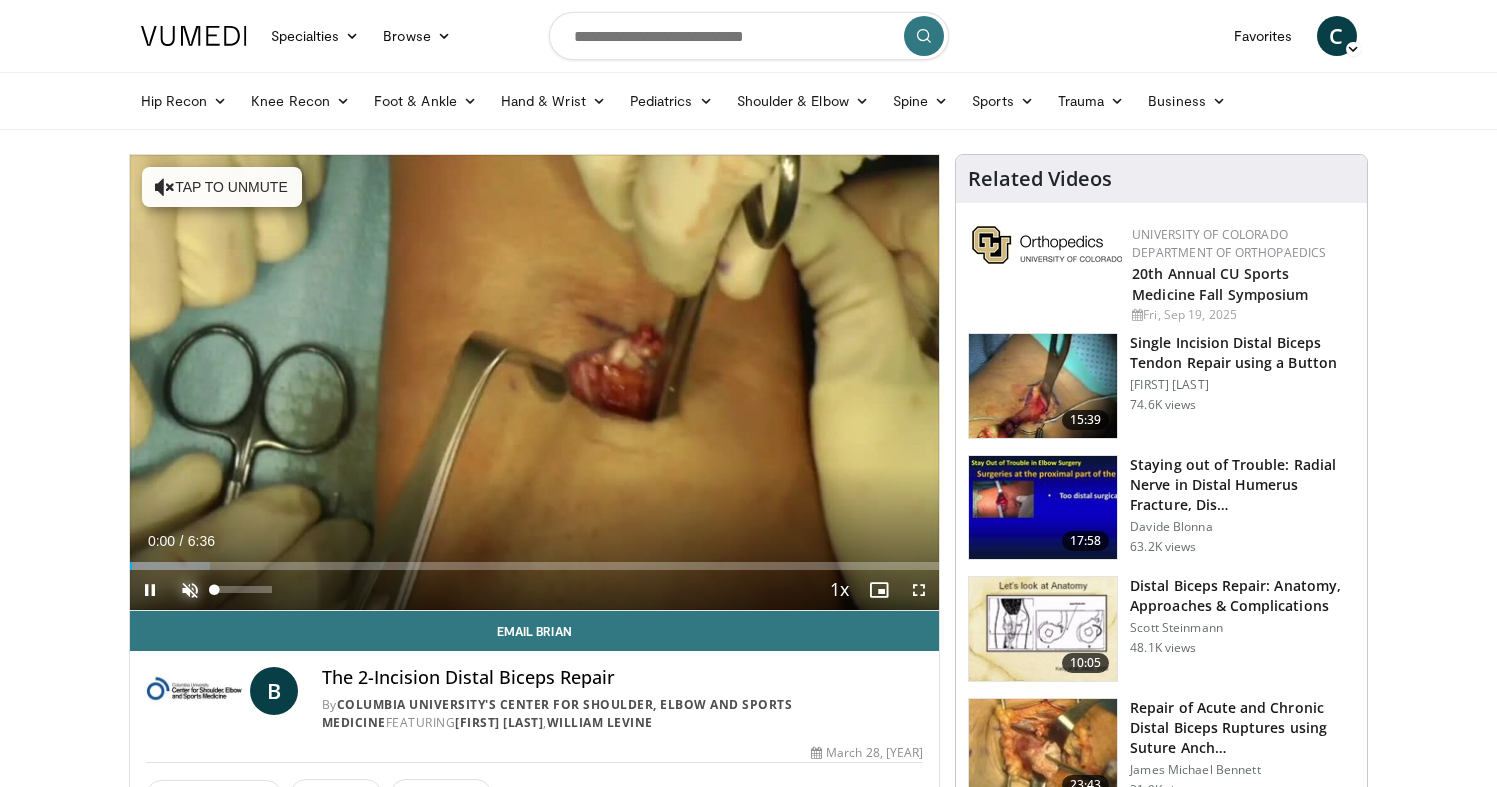 click at bounding box center [190, 590] 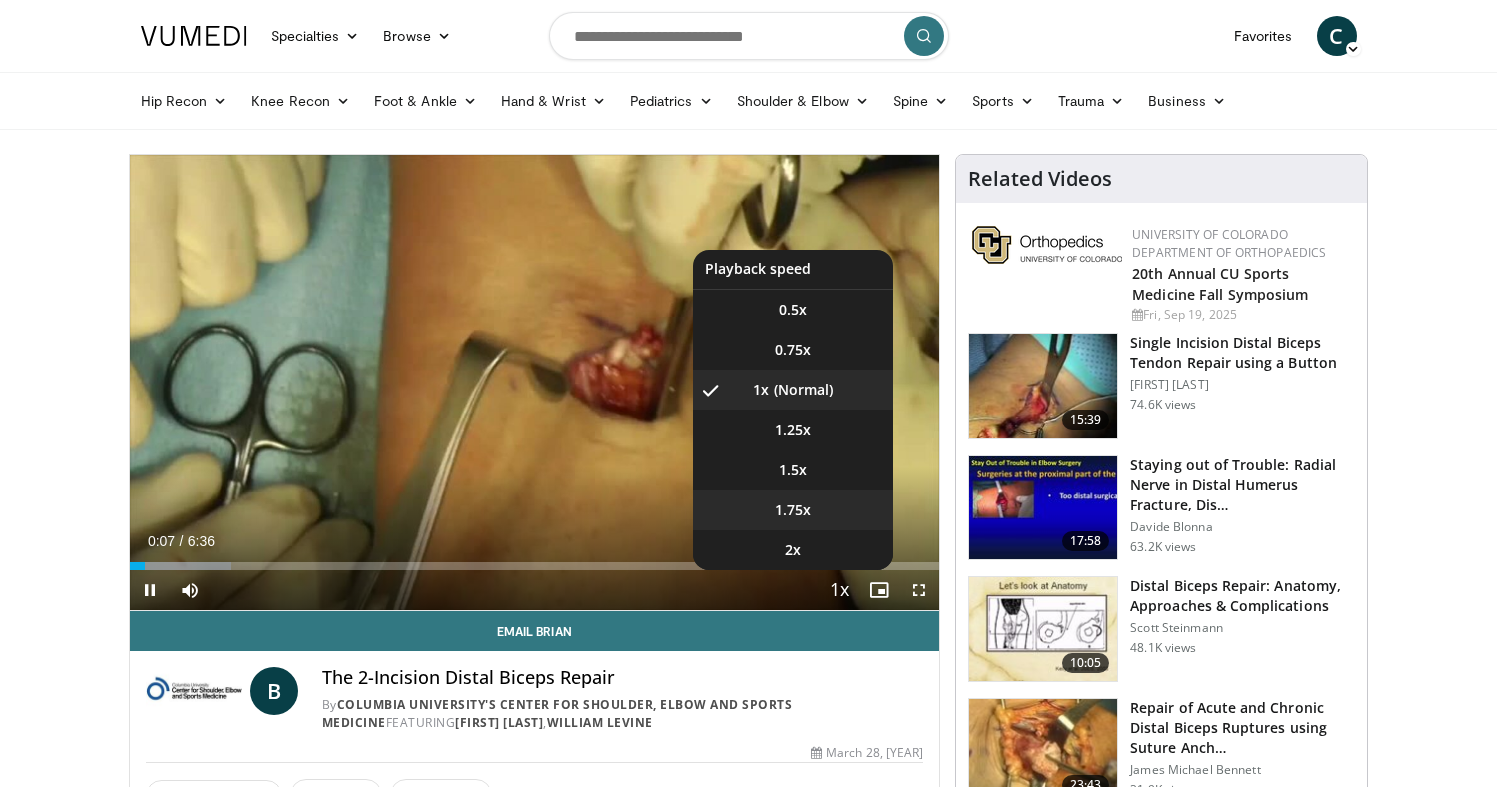 click on "1.75x" at bounding box center [793, 510] 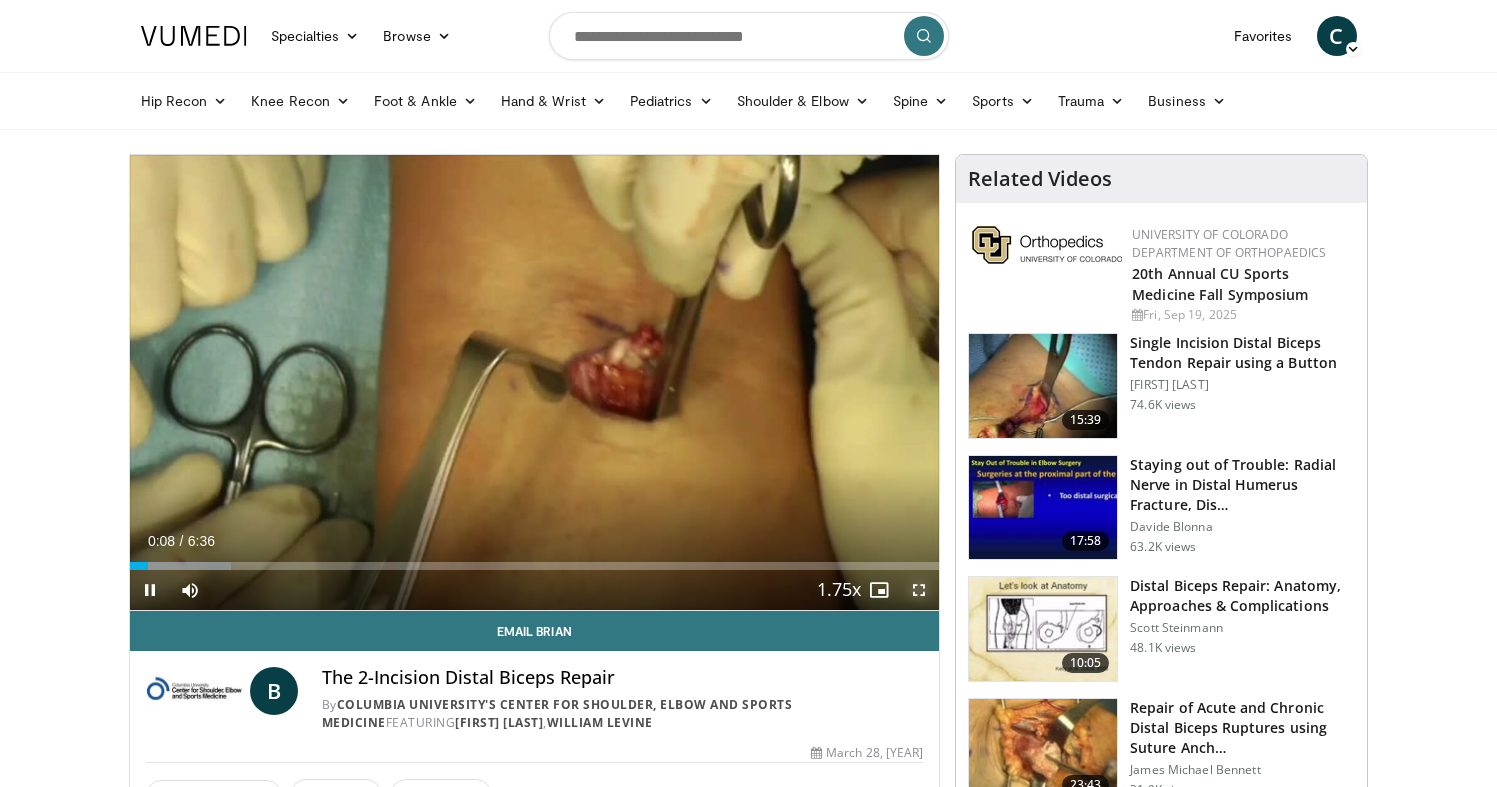 click at bounding box center [919, 590] 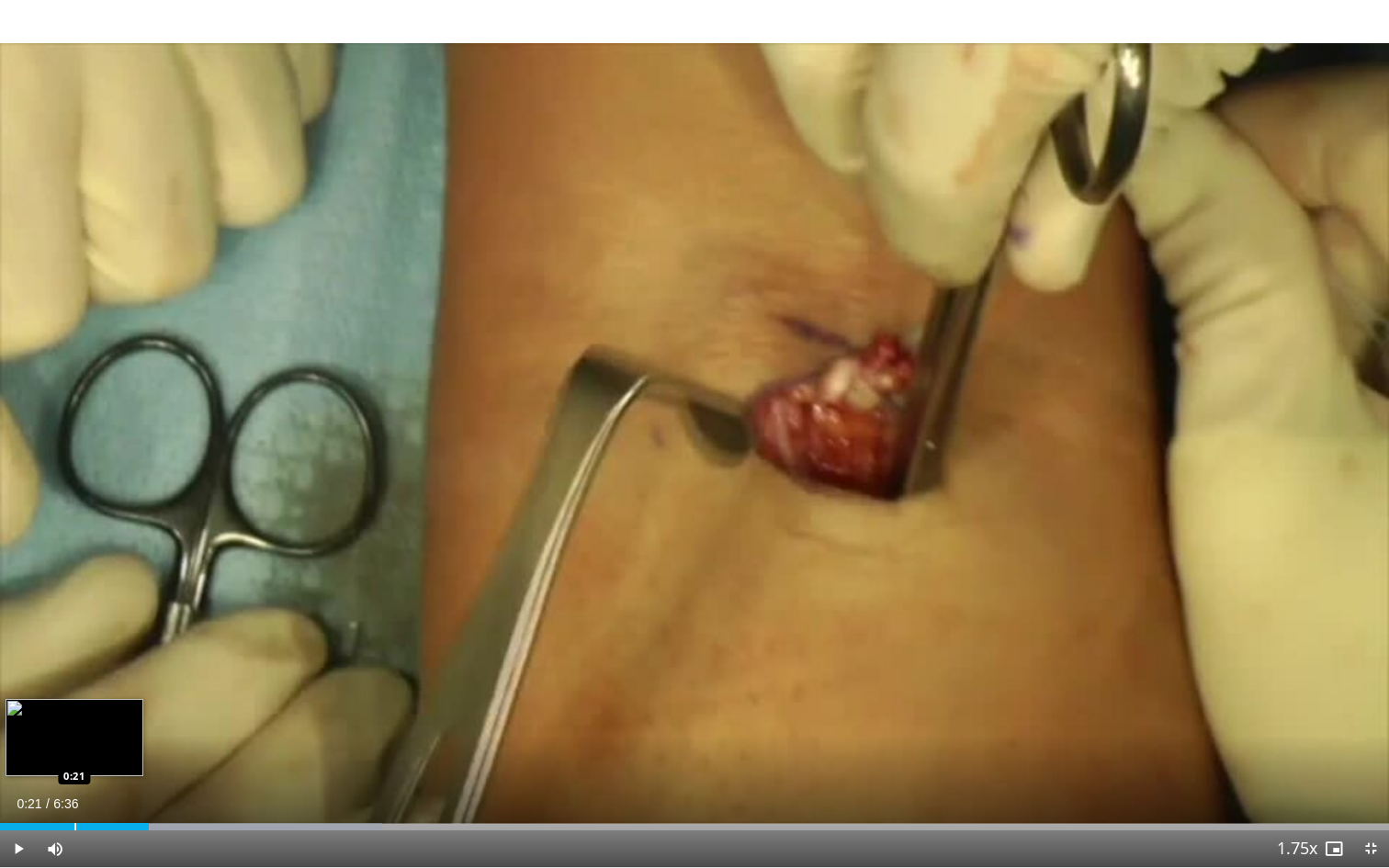 click on "Loaded :  27.51% 0:21 0:21" at bounding box center [694, 821] 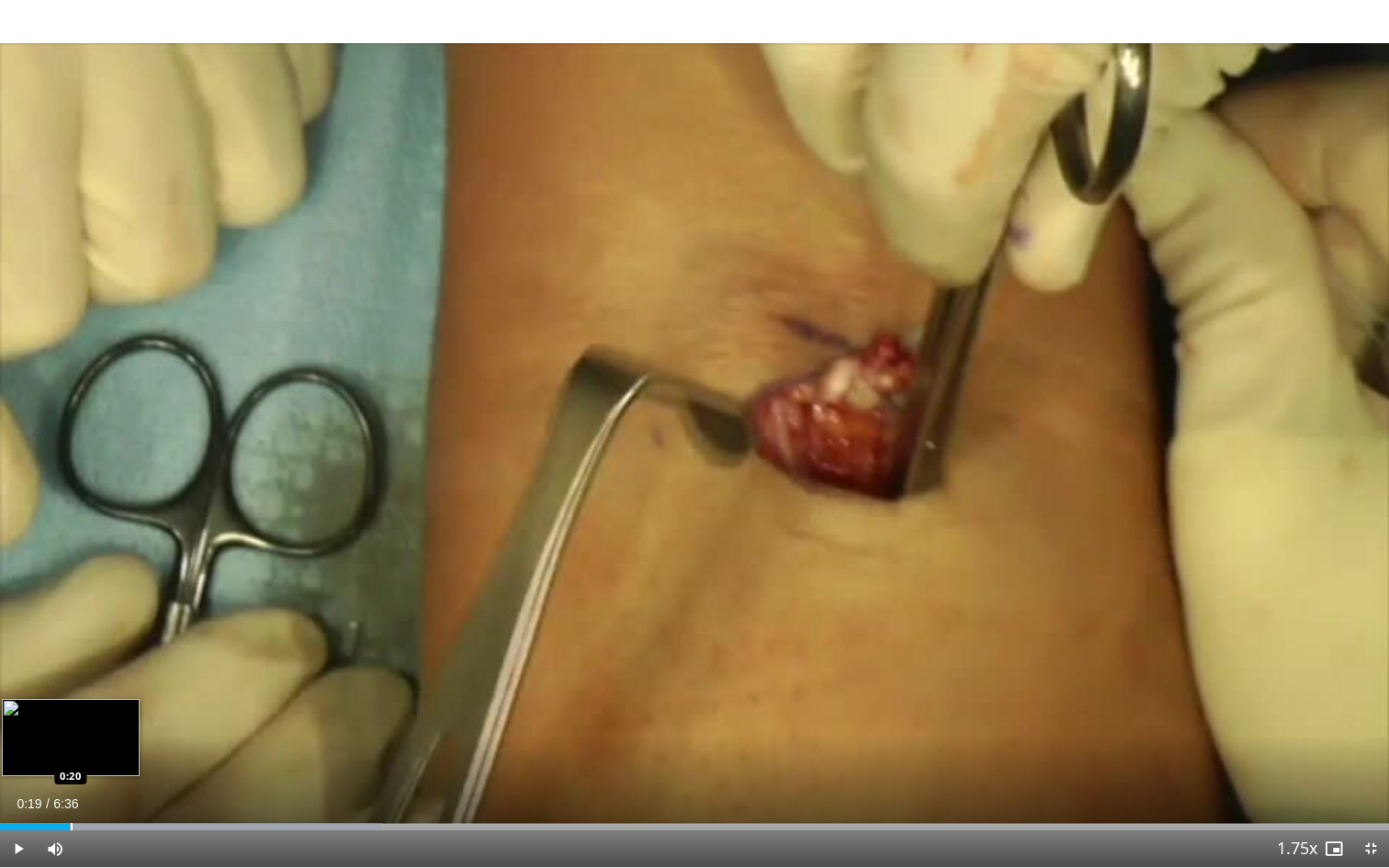 click on "Loaded :  27.51% 0:19 0:20" at bounding box center [694, 827] 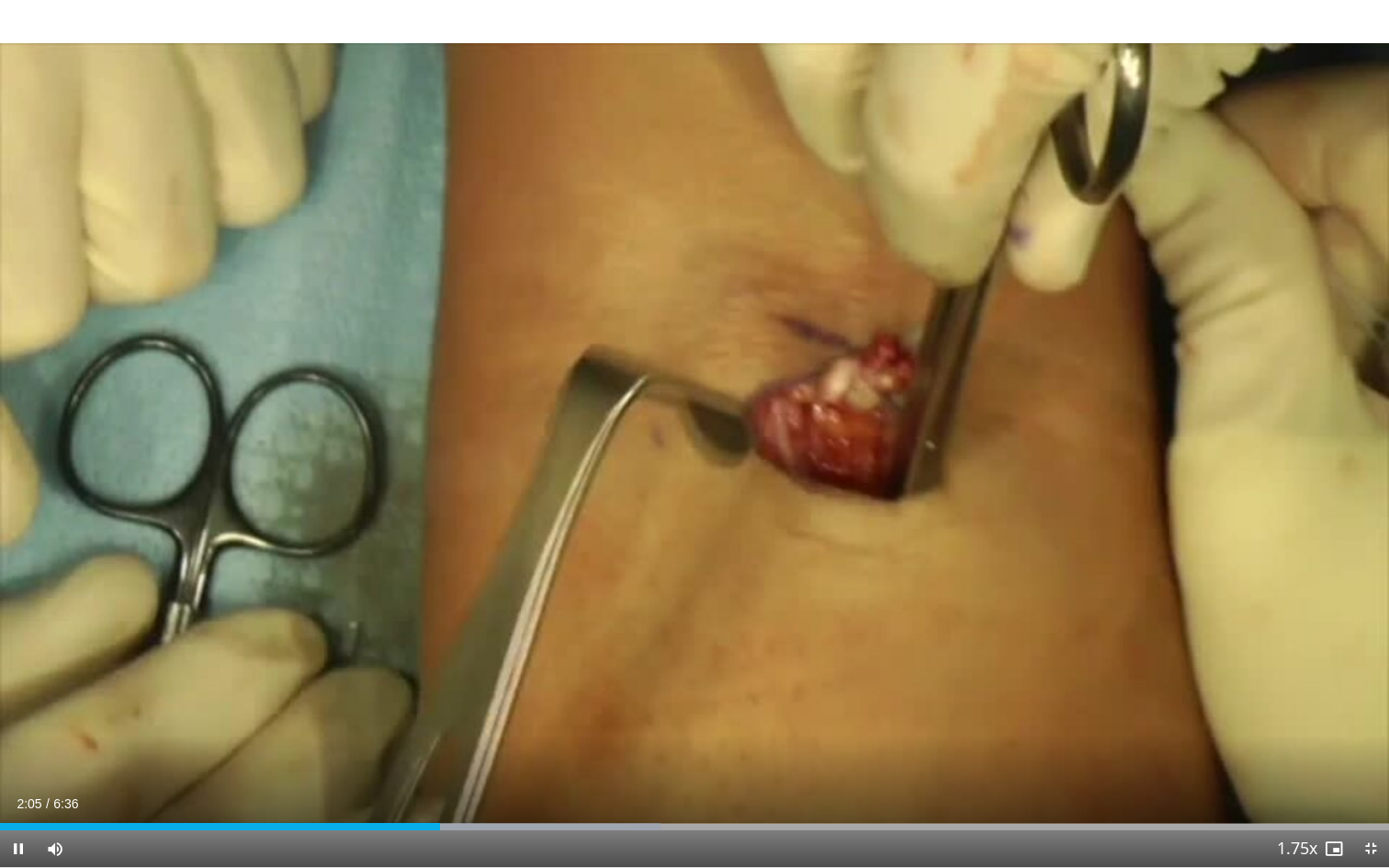 click on "Current Time  2:05 / Duration  6:36 Pause Skip Backward Skip Forward Mute Loaded :  47.53% 2:05 2:18 Stream Type  LIVE Seek to live, currently behind live LIVE   1.75x Playback Rate 0.5x 0.75x 1x 1.25x 1.5x 1.75x , selected 2x Chapters Chapters Descriptions descriptions off , selected Captions captions settings , opens captions settings dialog captions off , selected Audio Track en (Main) , selected Exit Fullscreen Enable picture-in-picture mode" at bounding box center [694, 849] 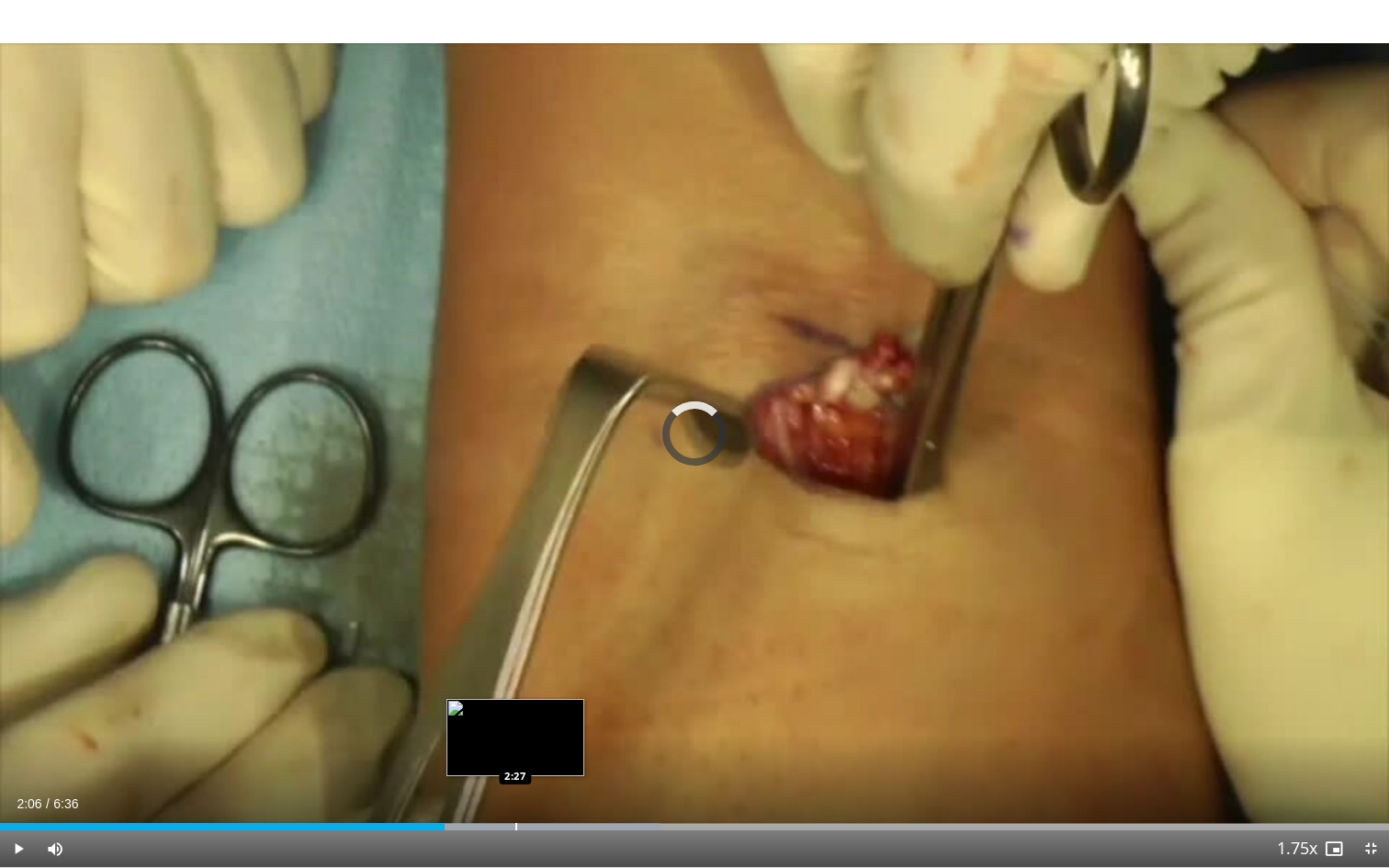 click on "Loaded :  47.53% 2:06 2:27" at bounding box center [694, 821] 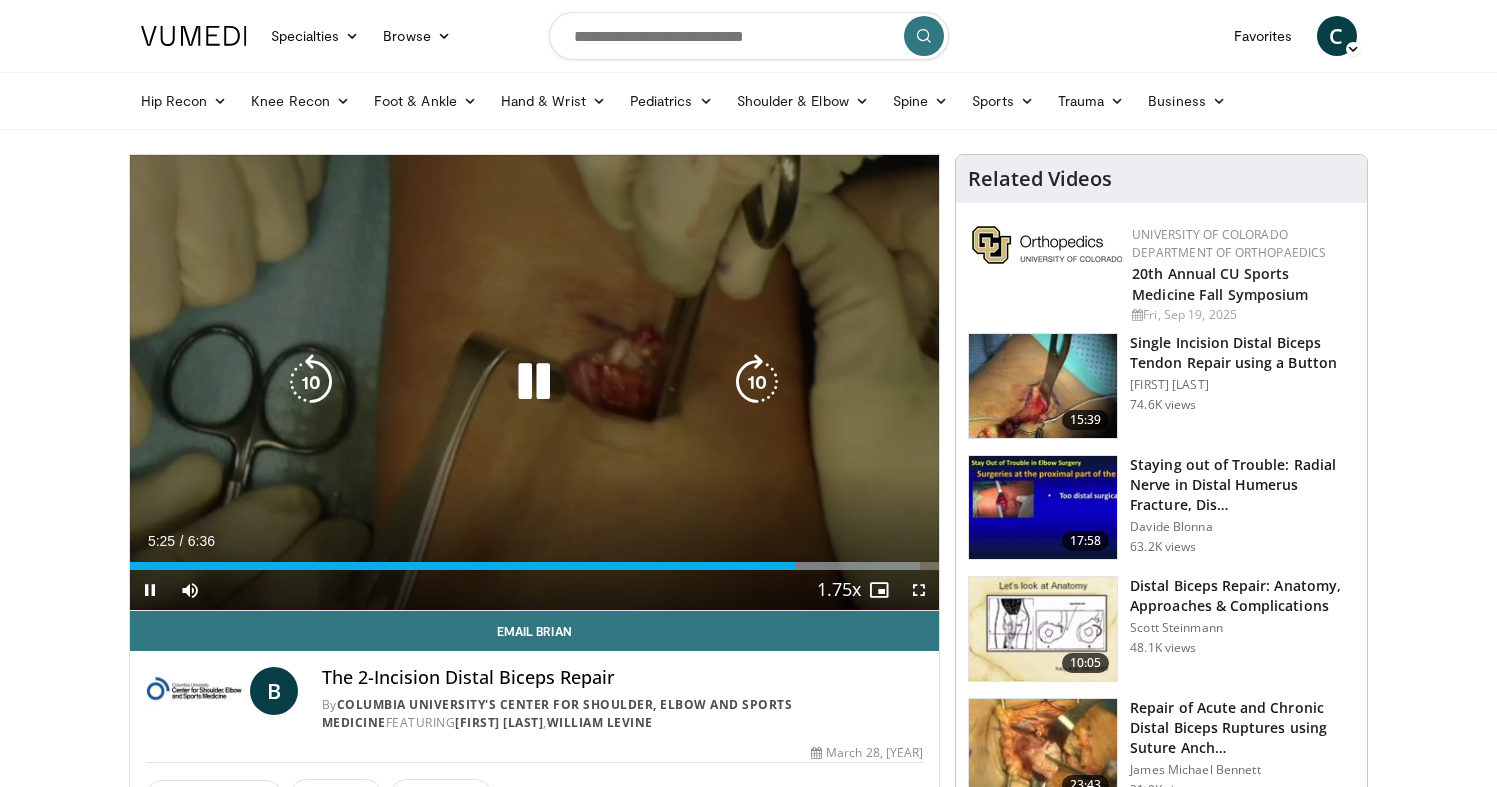 click at bounding box center (534, 382) 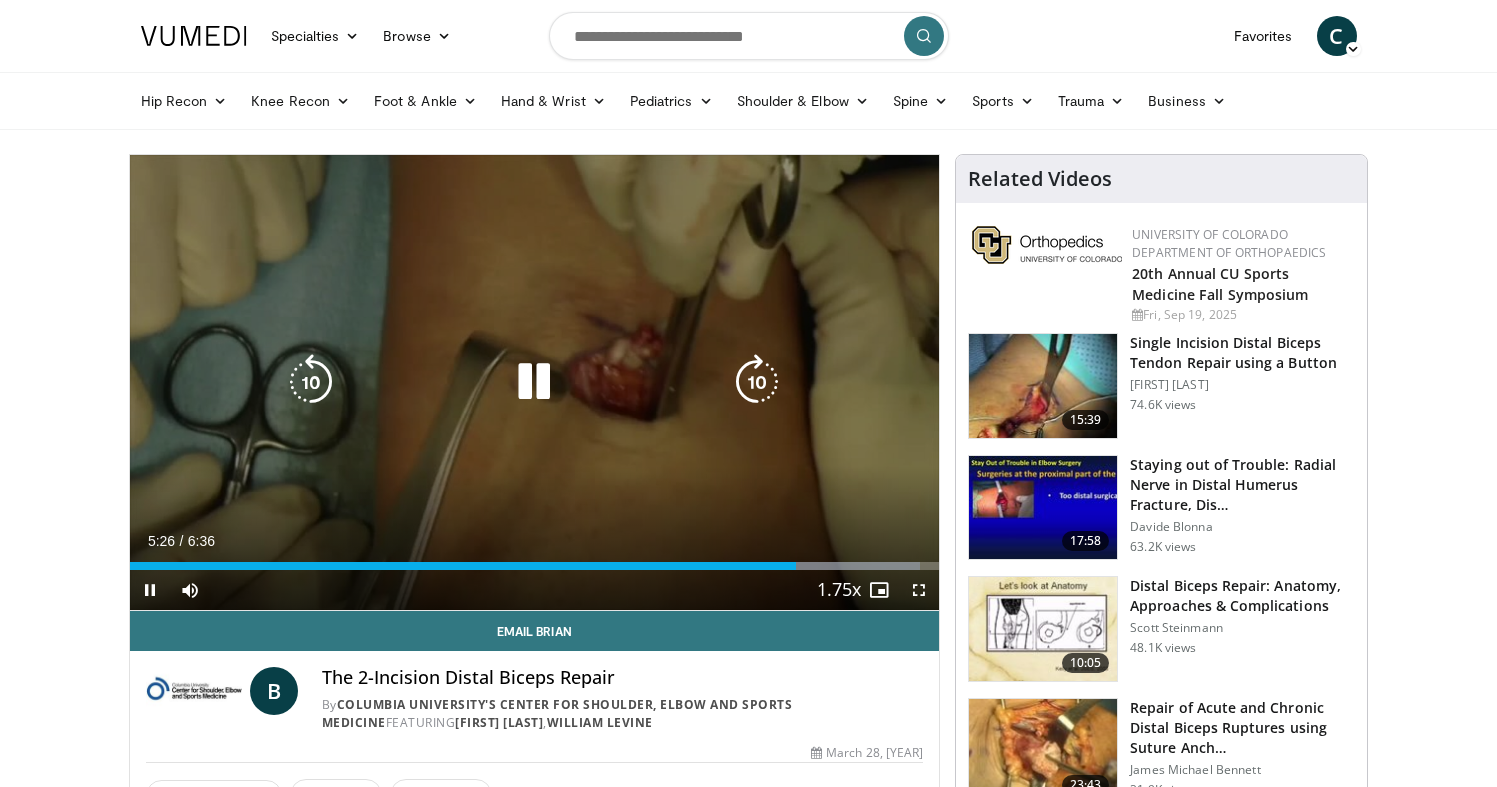 click at bounding box center (534, 382) 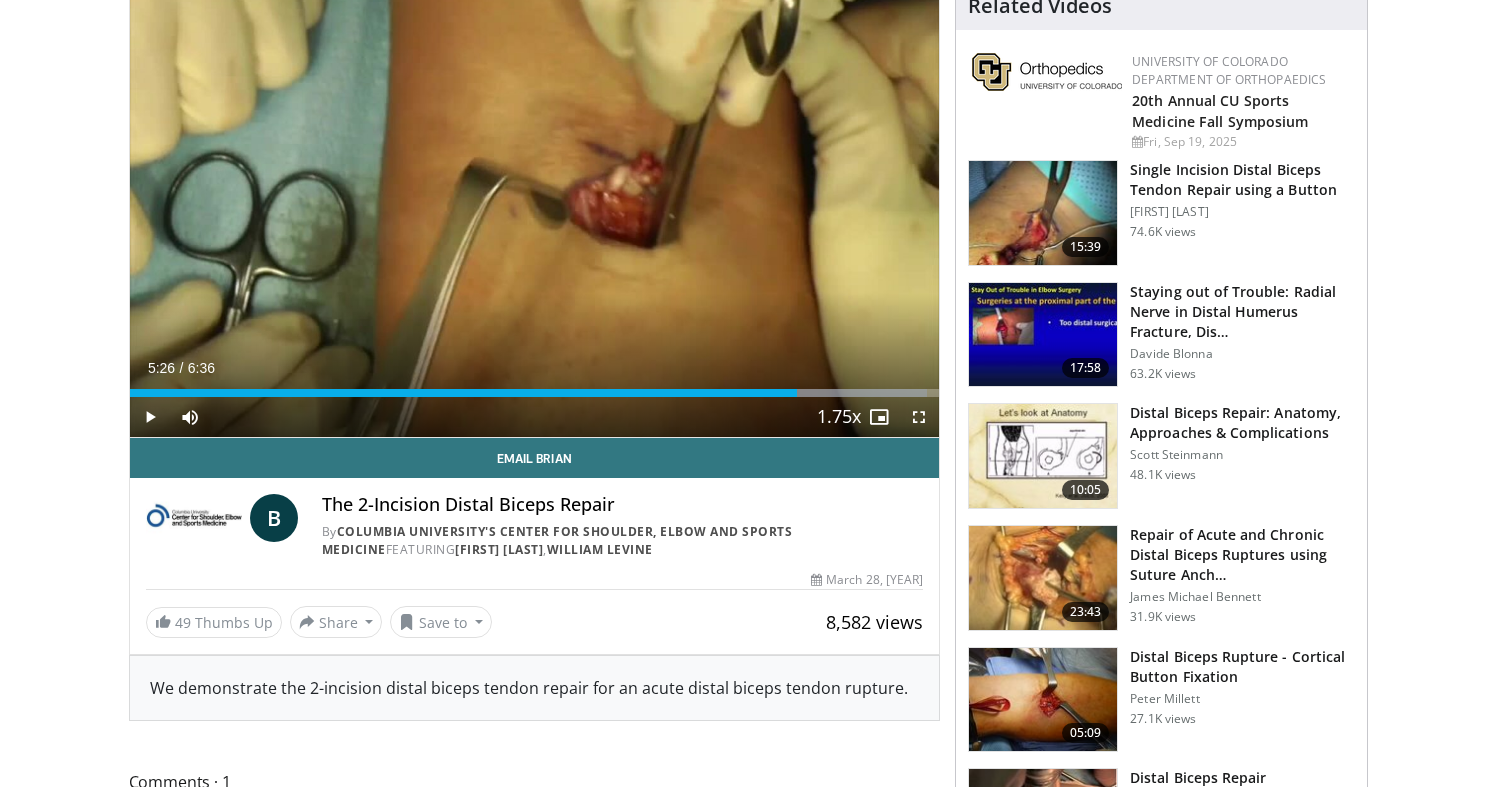 scroll, scrollTop: 169, scrollLeft: 0, axis: vertical 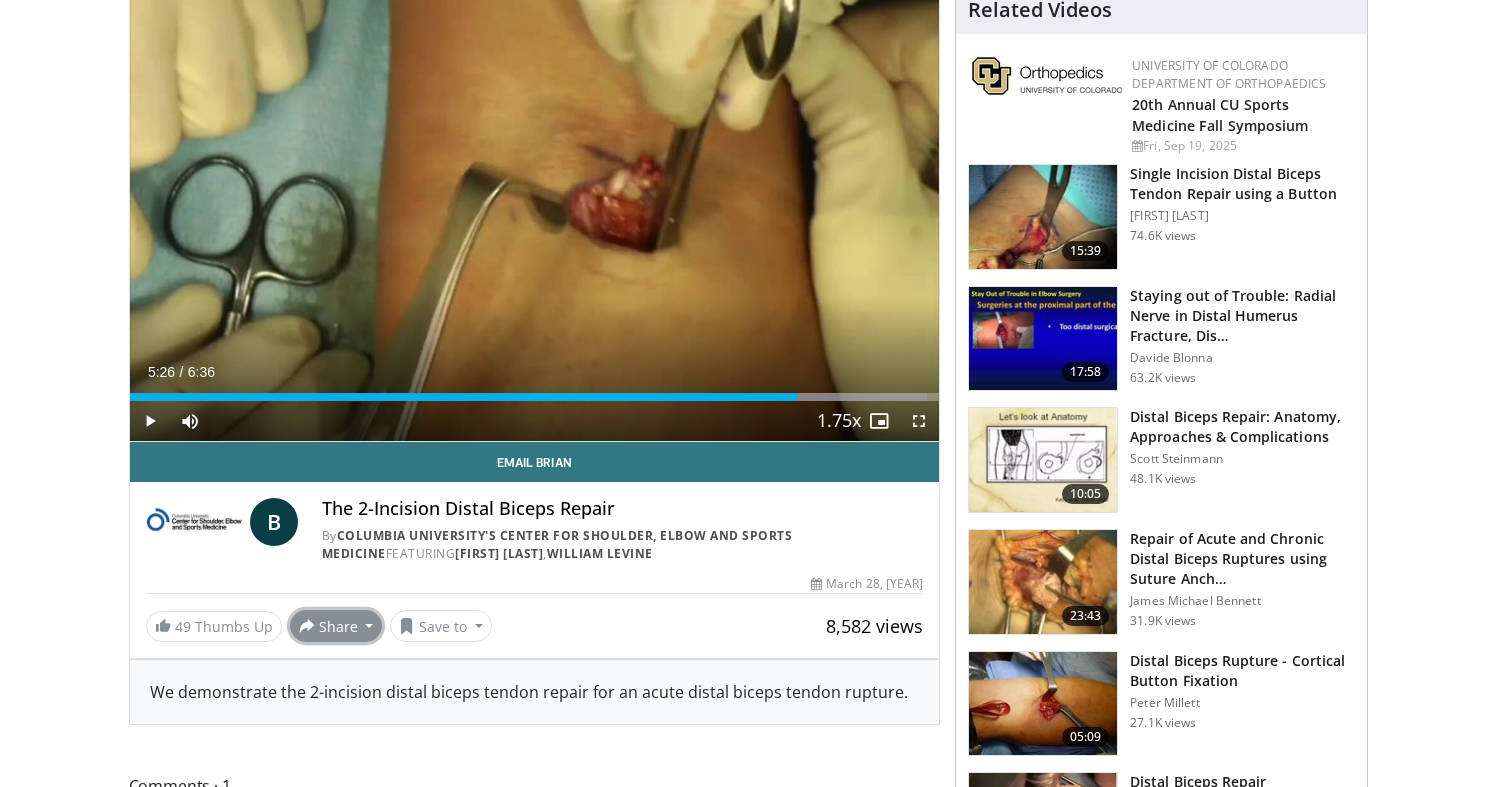 click on "Share" at bounding box center [336, 626] 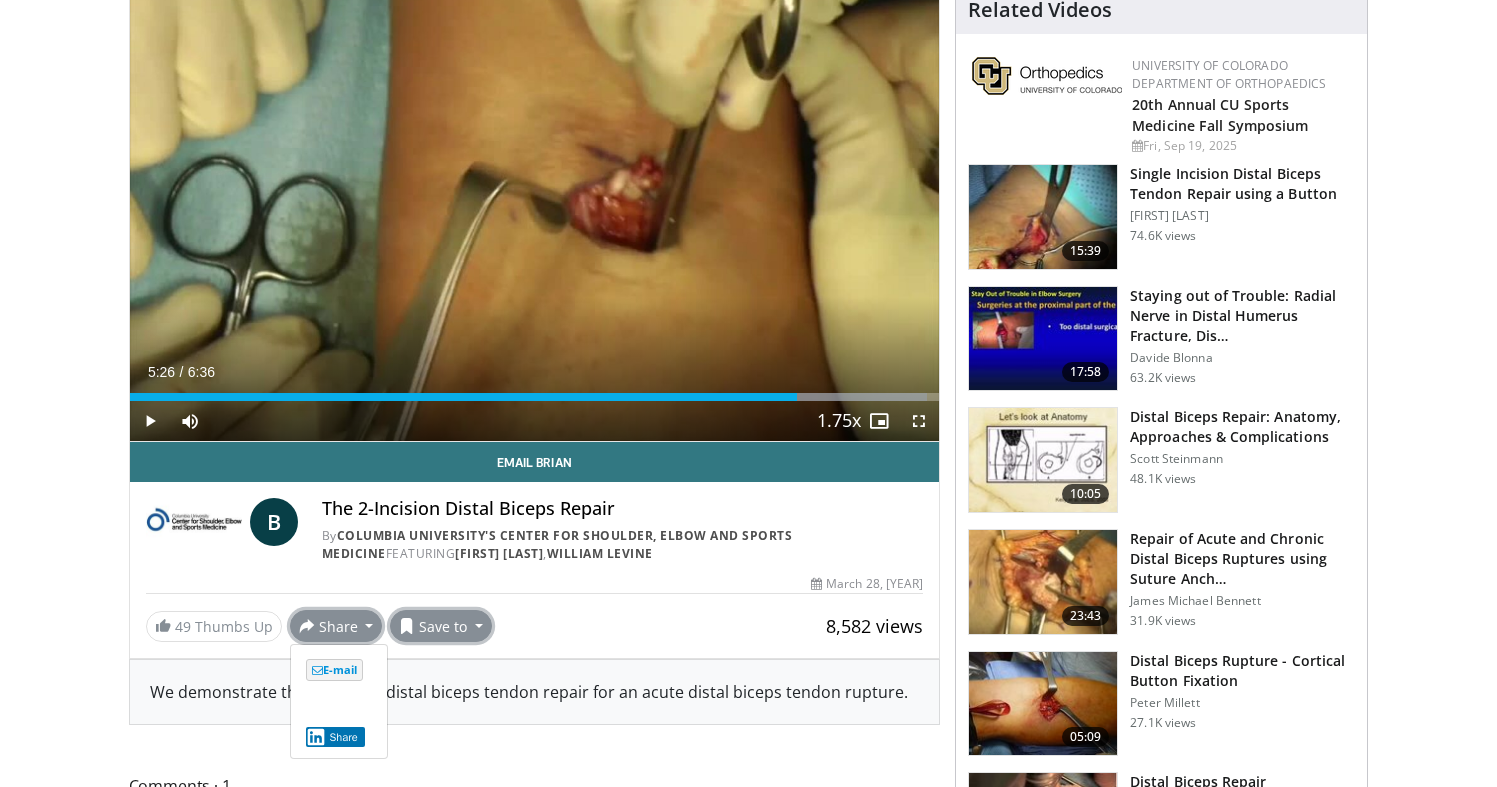 click at bounding box center [407, 626] 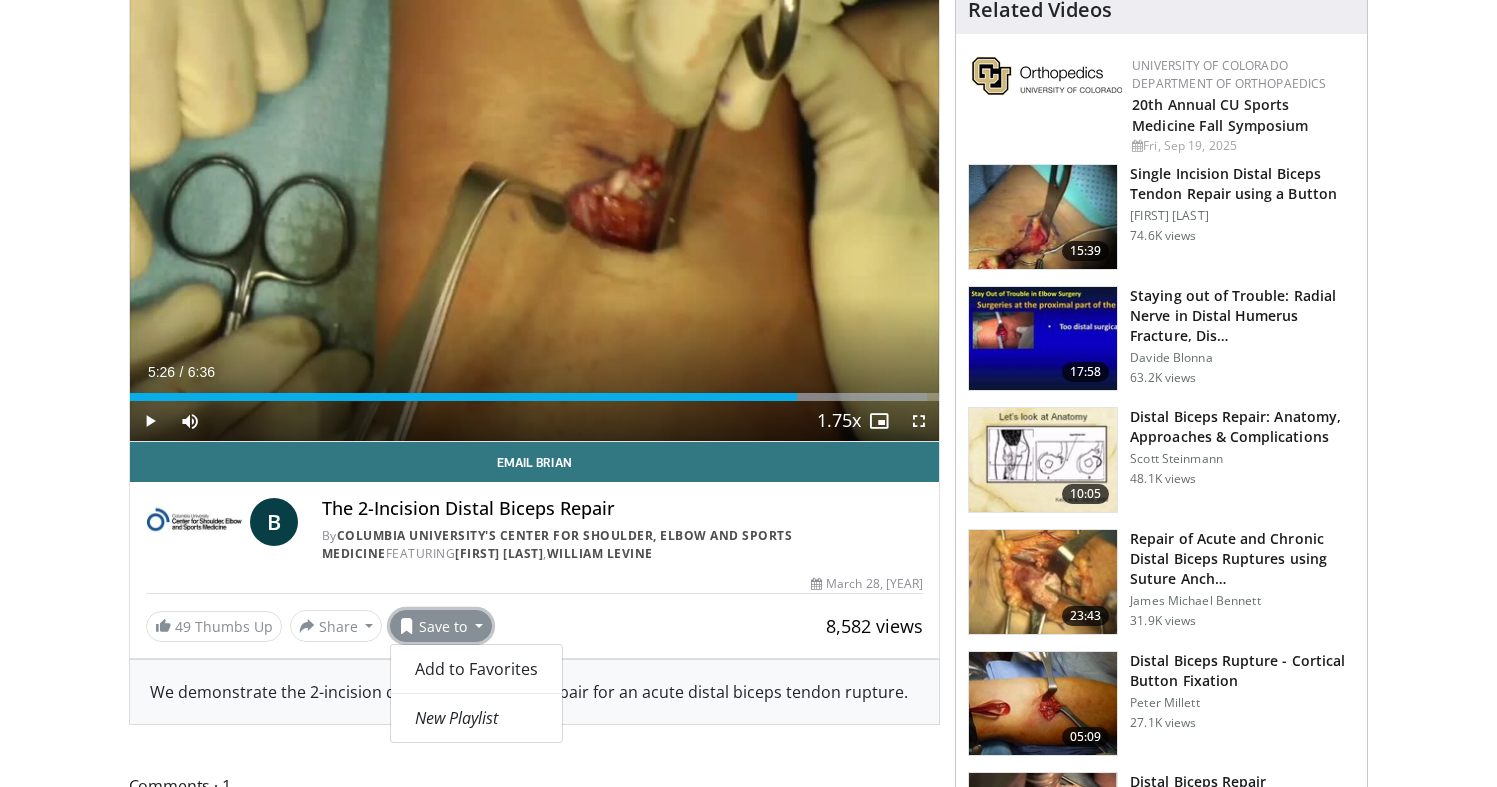 click on "Email
Brian
B
The 2-Incision Distal Biceps Repair
By
Columbia University's Center for Shoulder, Elbow and Sports Medicine
FEATURING
Brian Shiu ,
William Levine
By
Columbia University's Center for Shoulder, Elbow and Sports Medicine
FEATURING
Brian Shiu ,
William Levine
8,582 views
March 28, 2017
49
×" at bounding box center [535, 542] 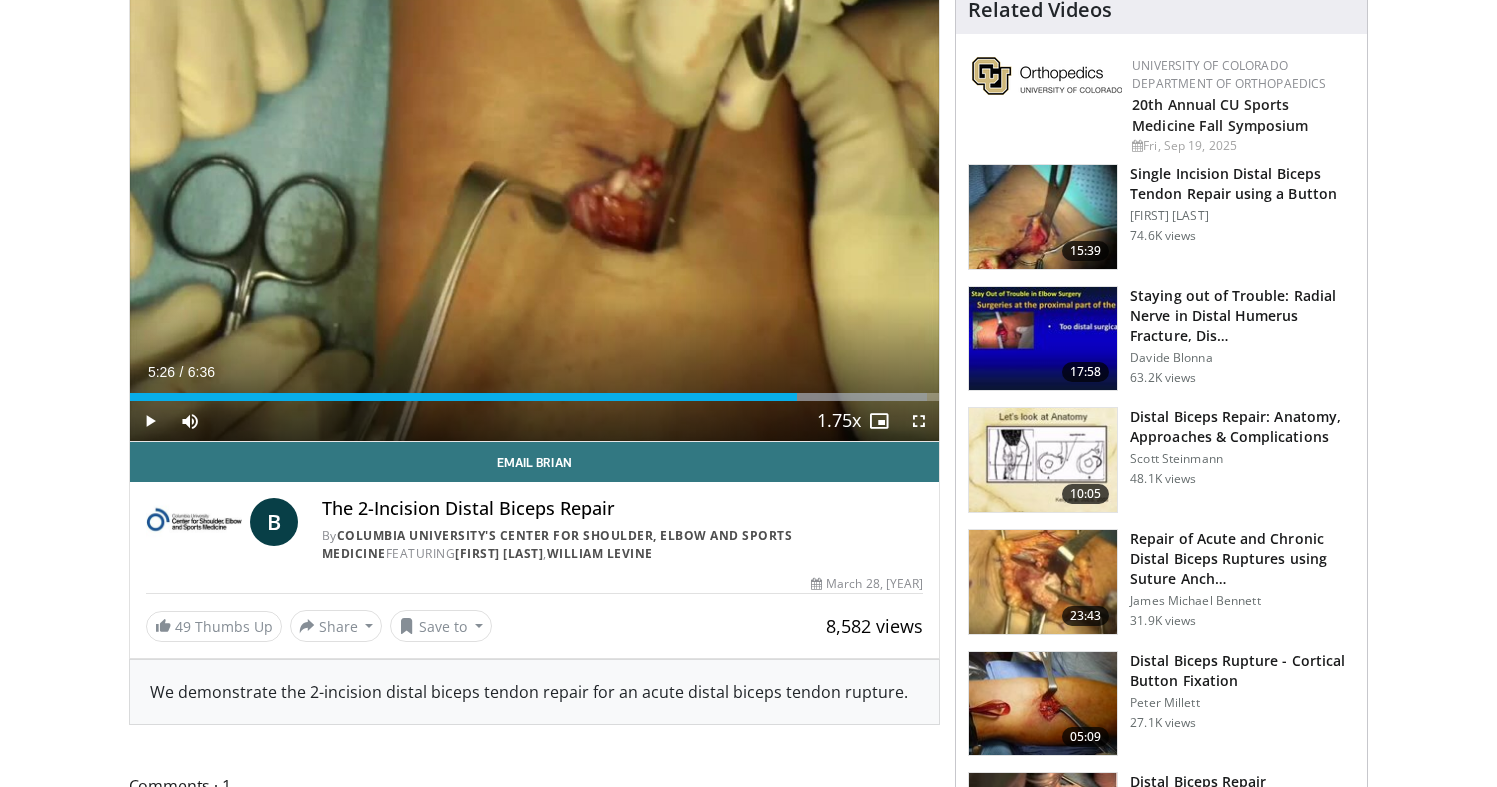 scroll, scrollTop: 0, scrollLeft: 0, axis: both 